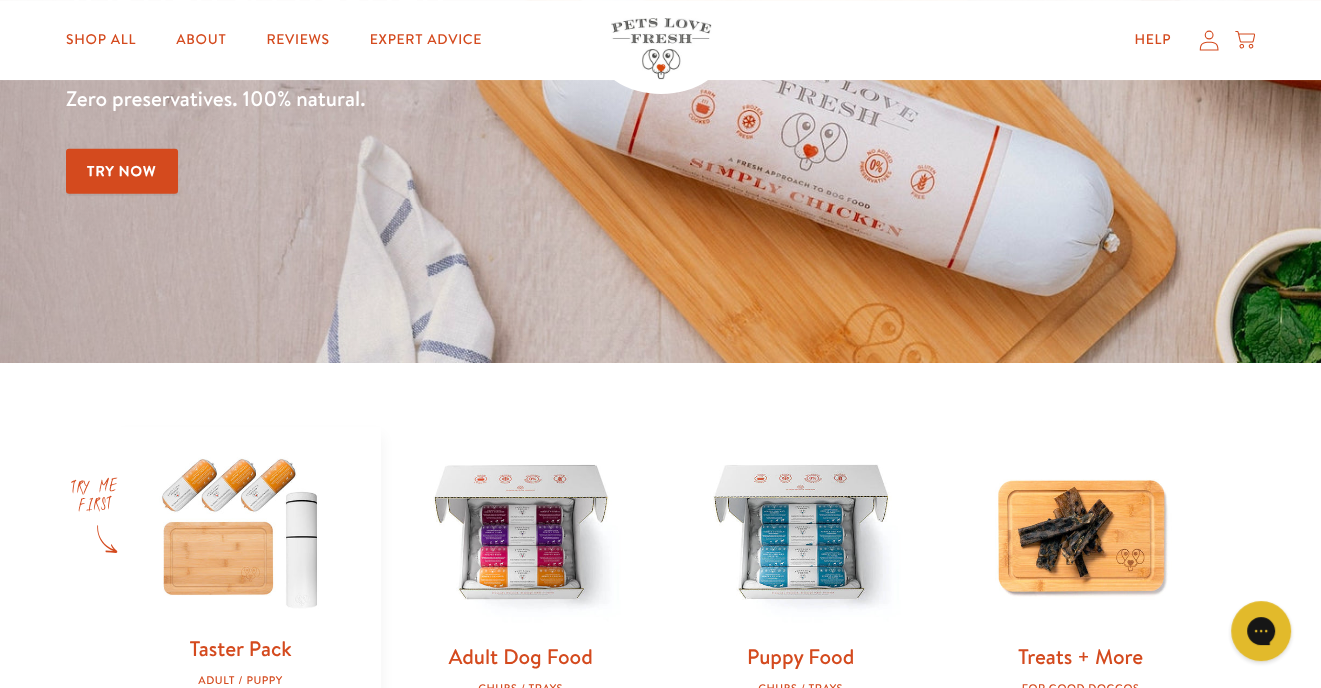 scroll, scrollTop: 100, scrollLeft: 0, axis: vertical 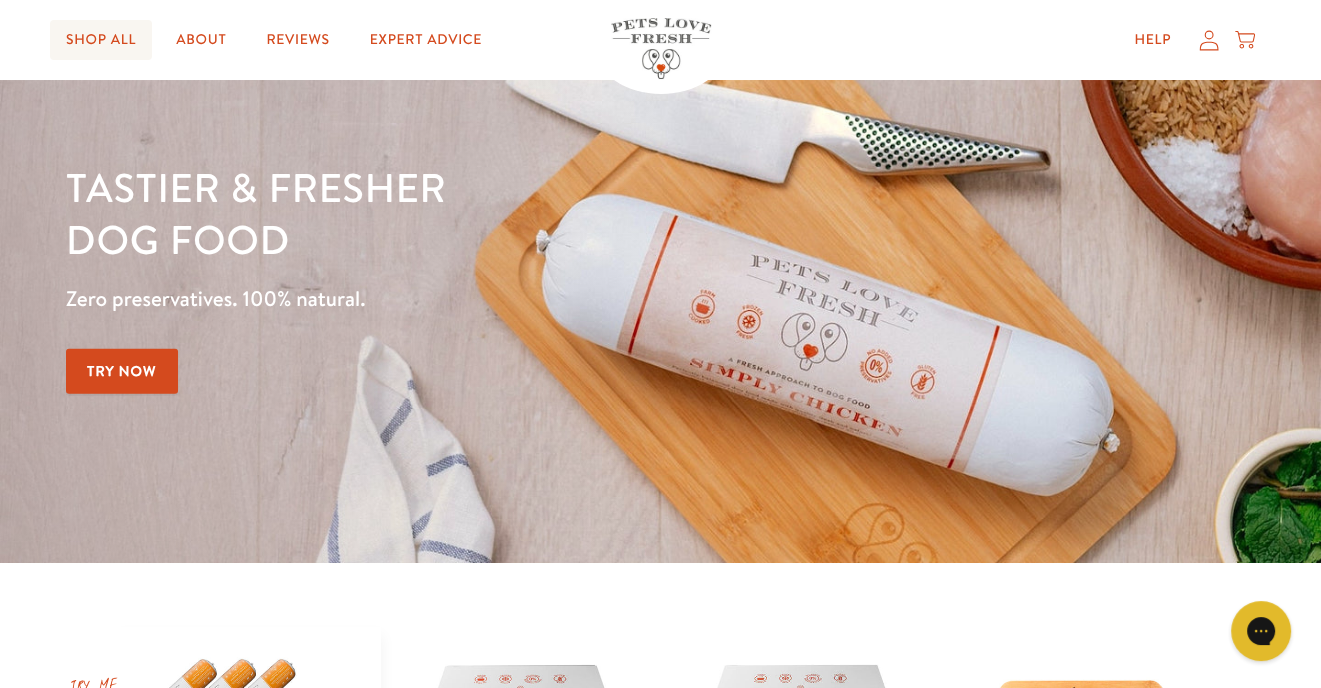 click on "Shop All" at bounding box center [101, 40] 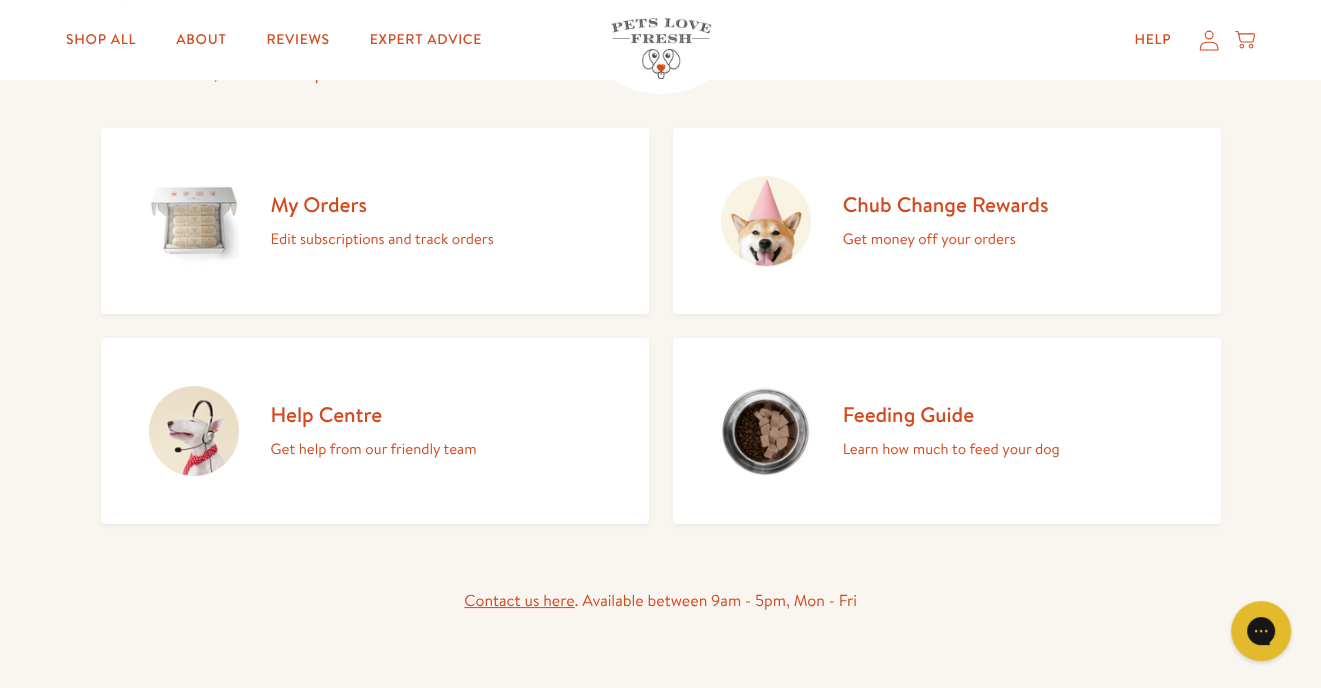 scroll, scrollTop: 0, scrollLeft: 0, axis: both 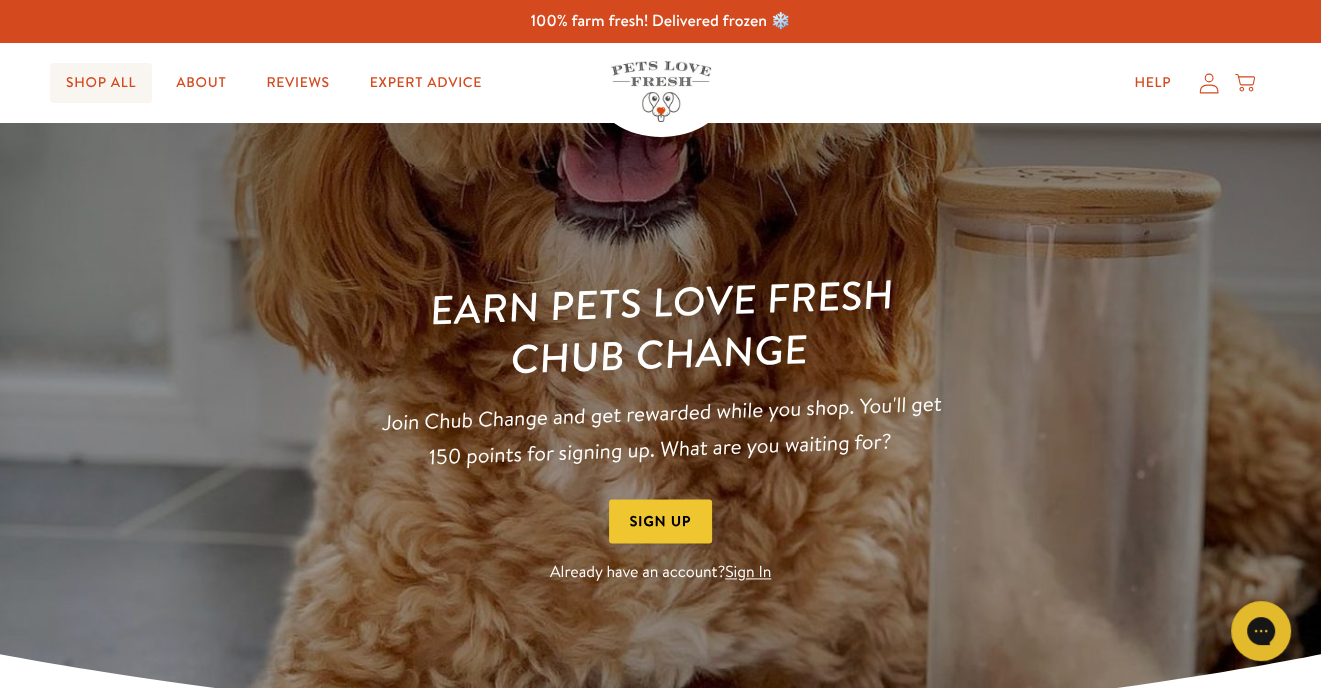 click on "Shop All" at bounding box center (101, 83) 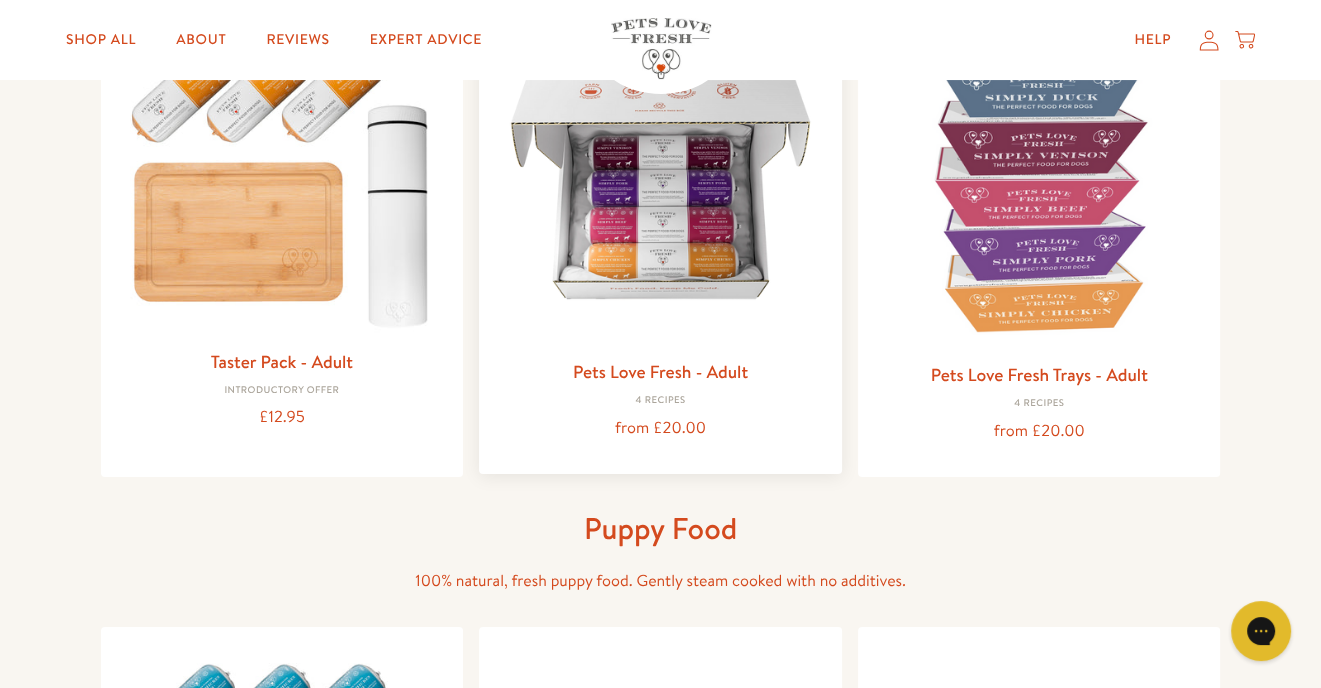 scroll, scrollTop: 0, scrollLeft: 0, axis: both 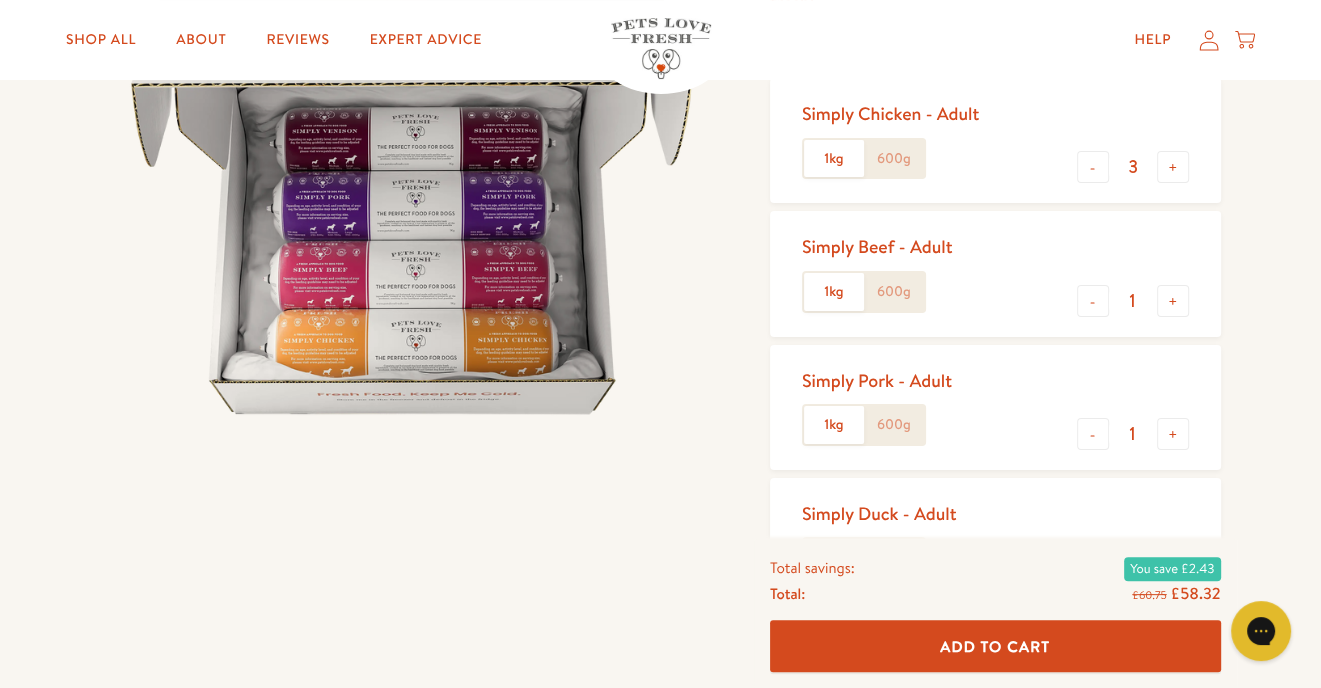 click on "600g" 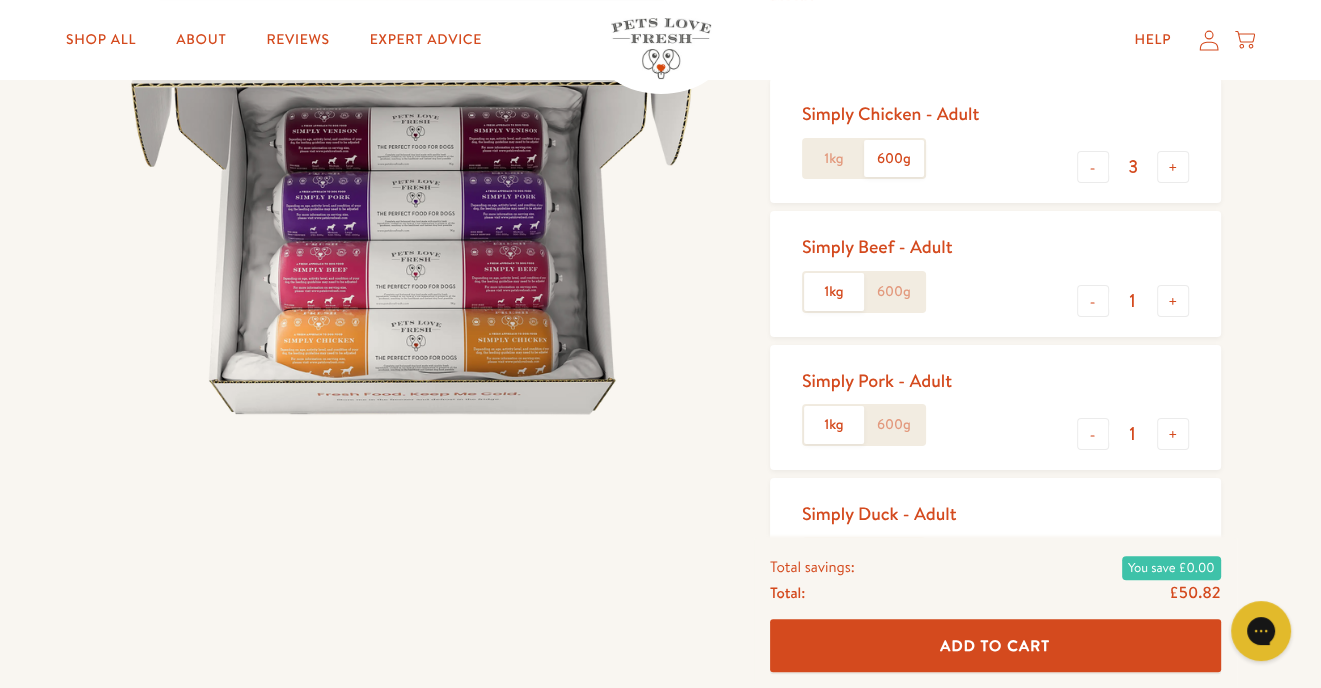 click on "600g" 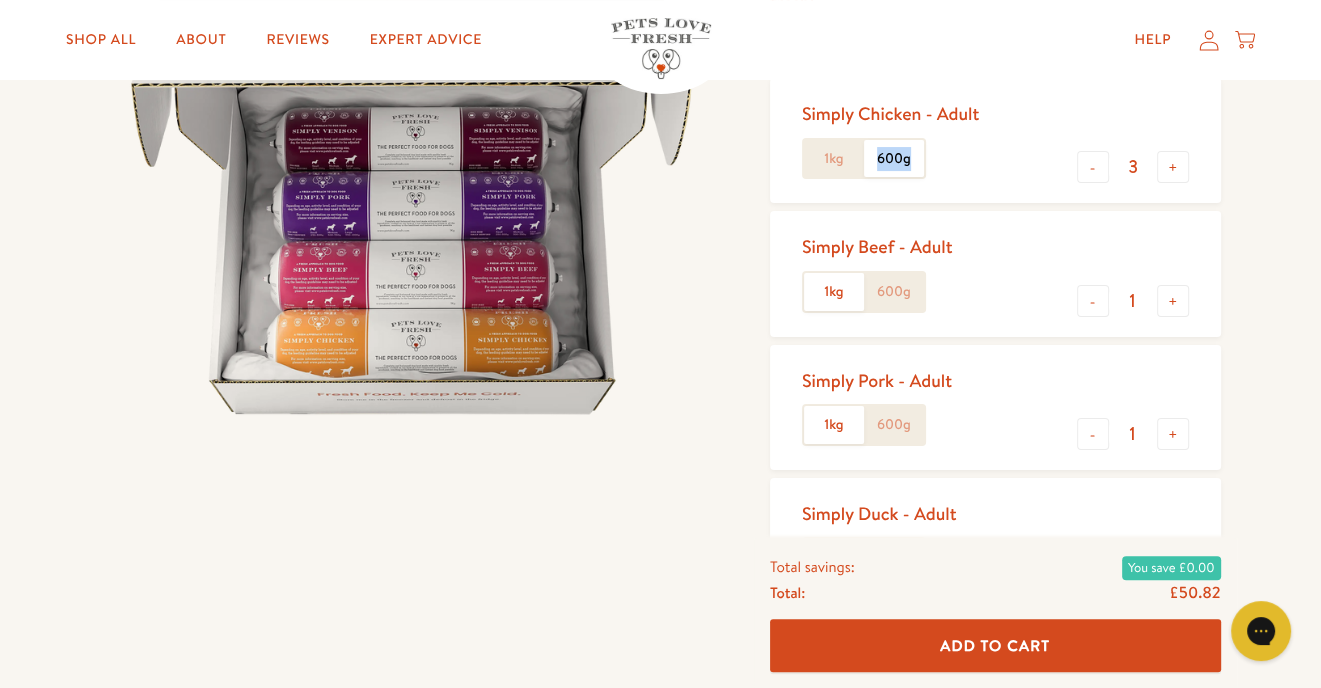 click on "600g" 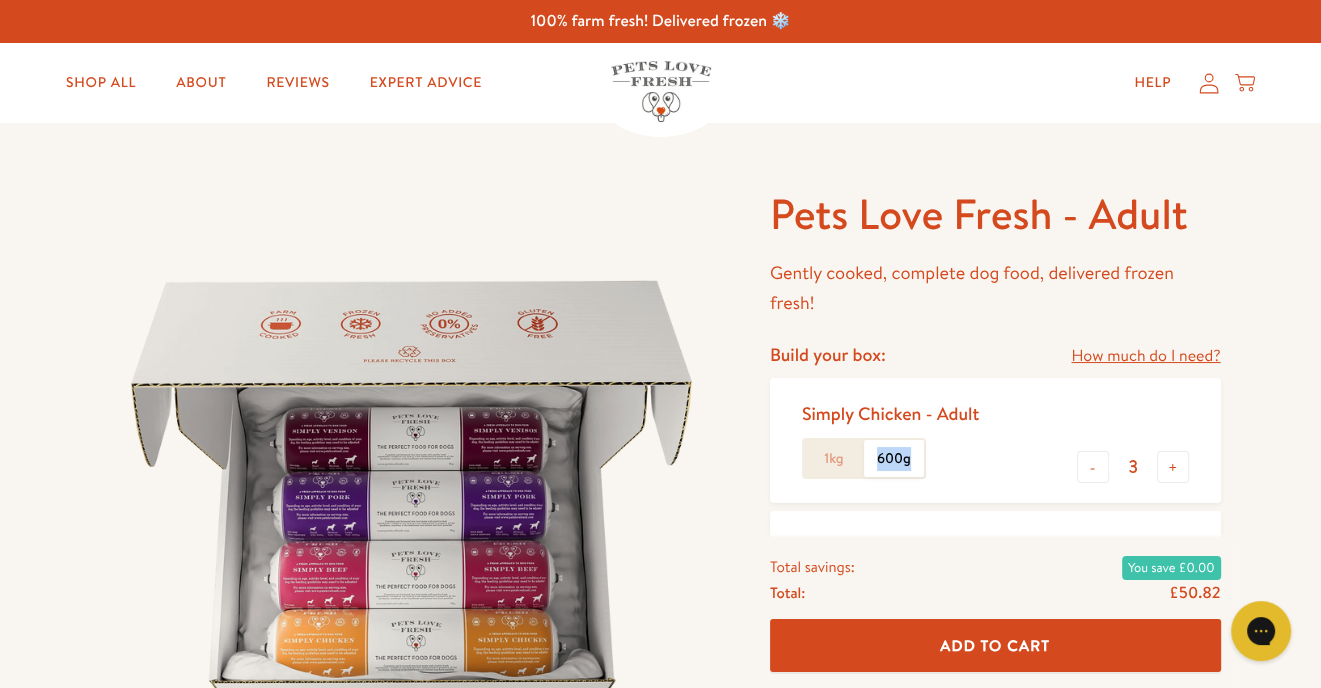 scroll, scrollTop: 200, scrollLeft: 0, axis: vertical 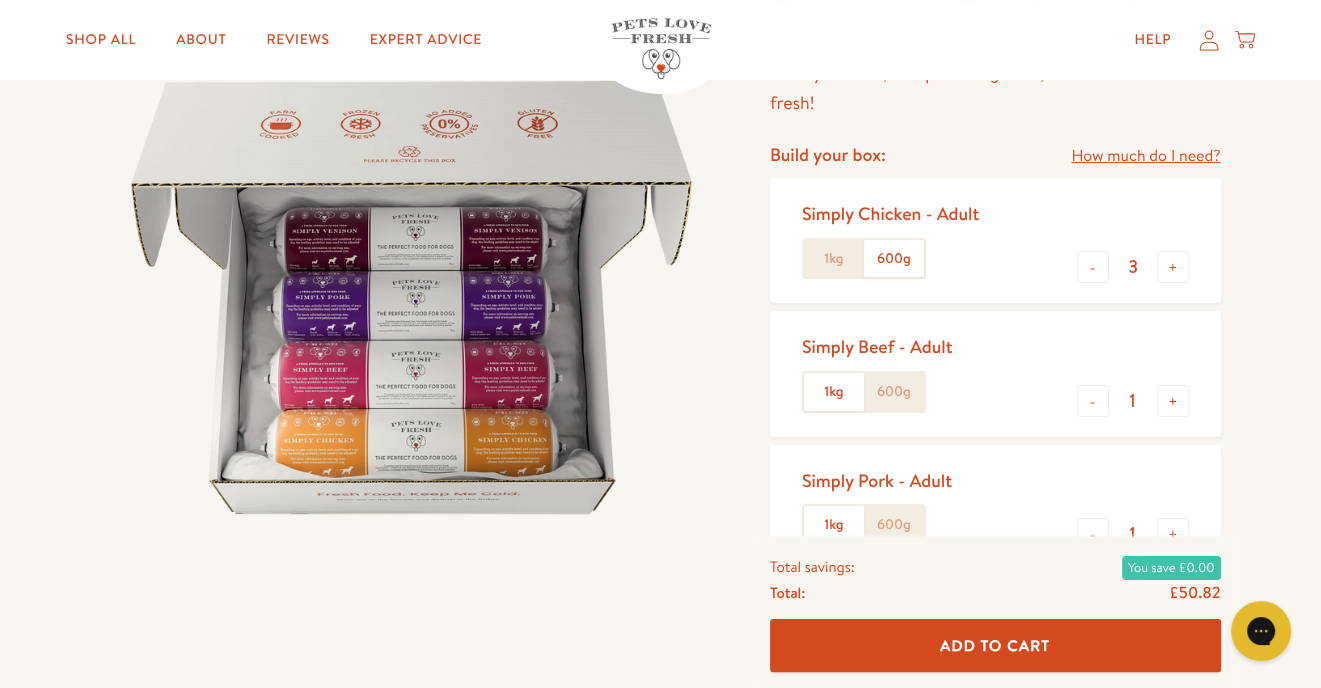 click on "600g" 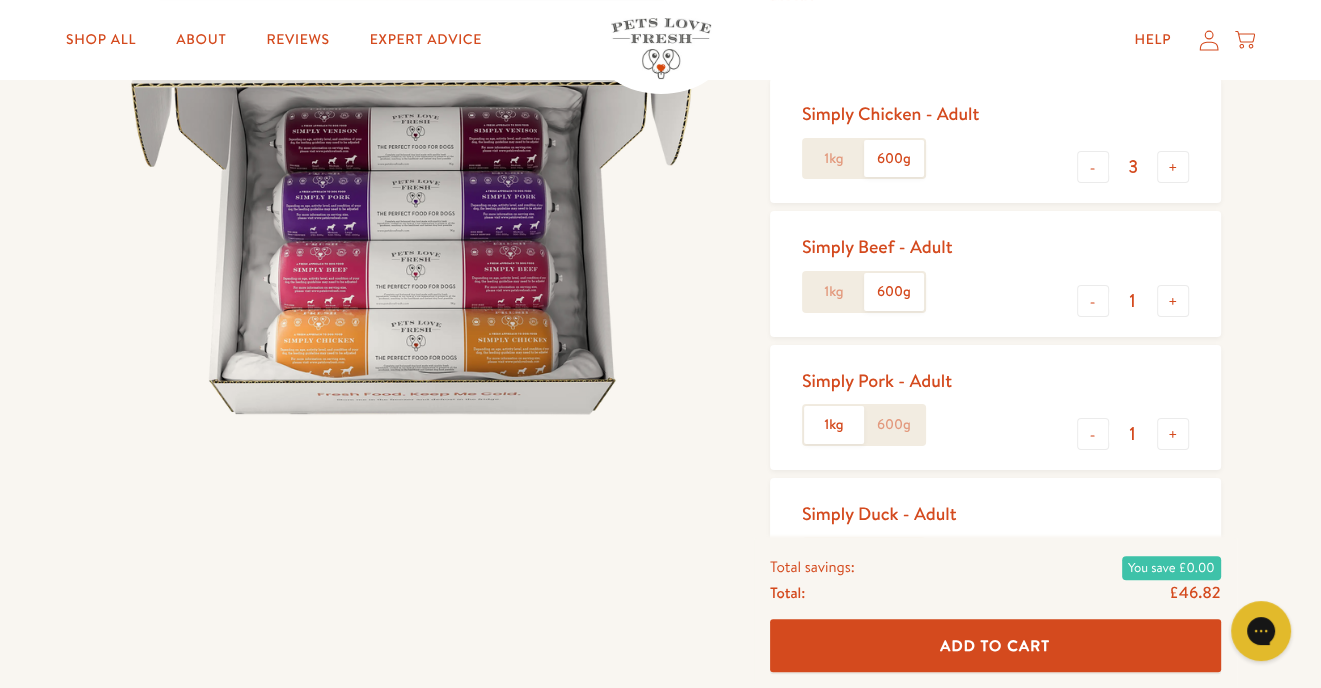 scroll, scrollTop: 400, scrollLeft: 0, axis: vertical 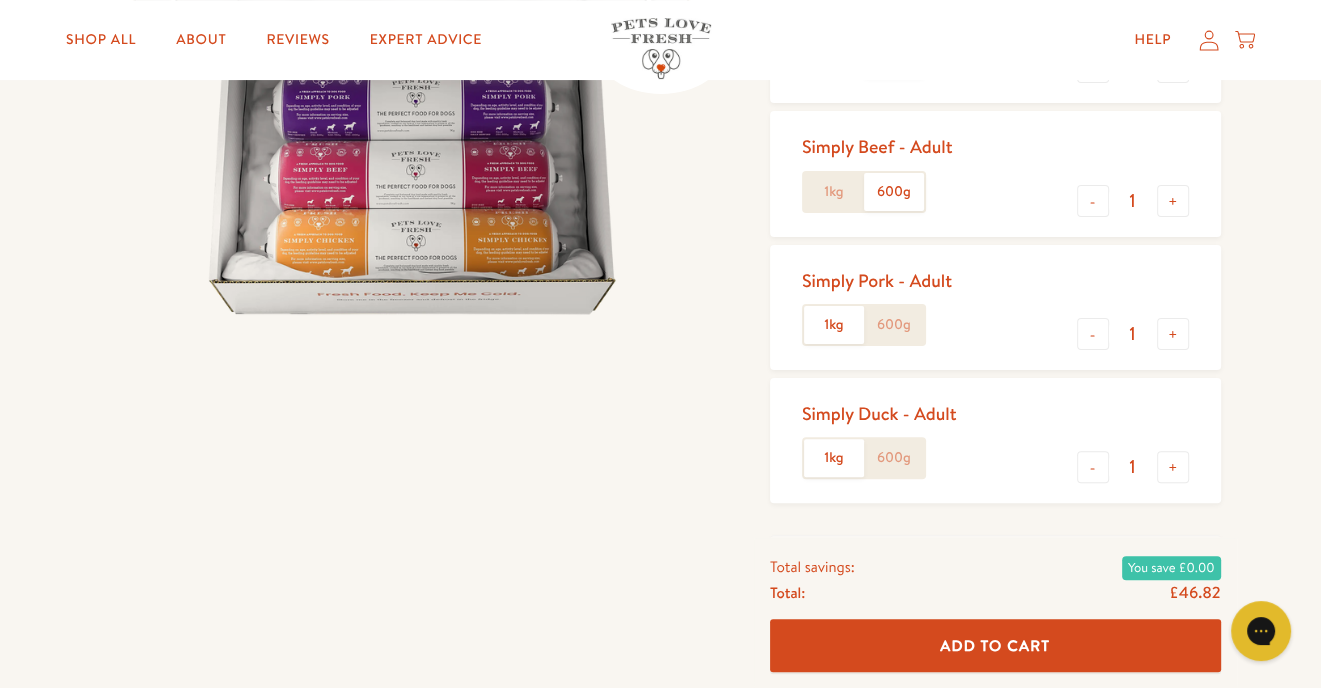 click on "600g" 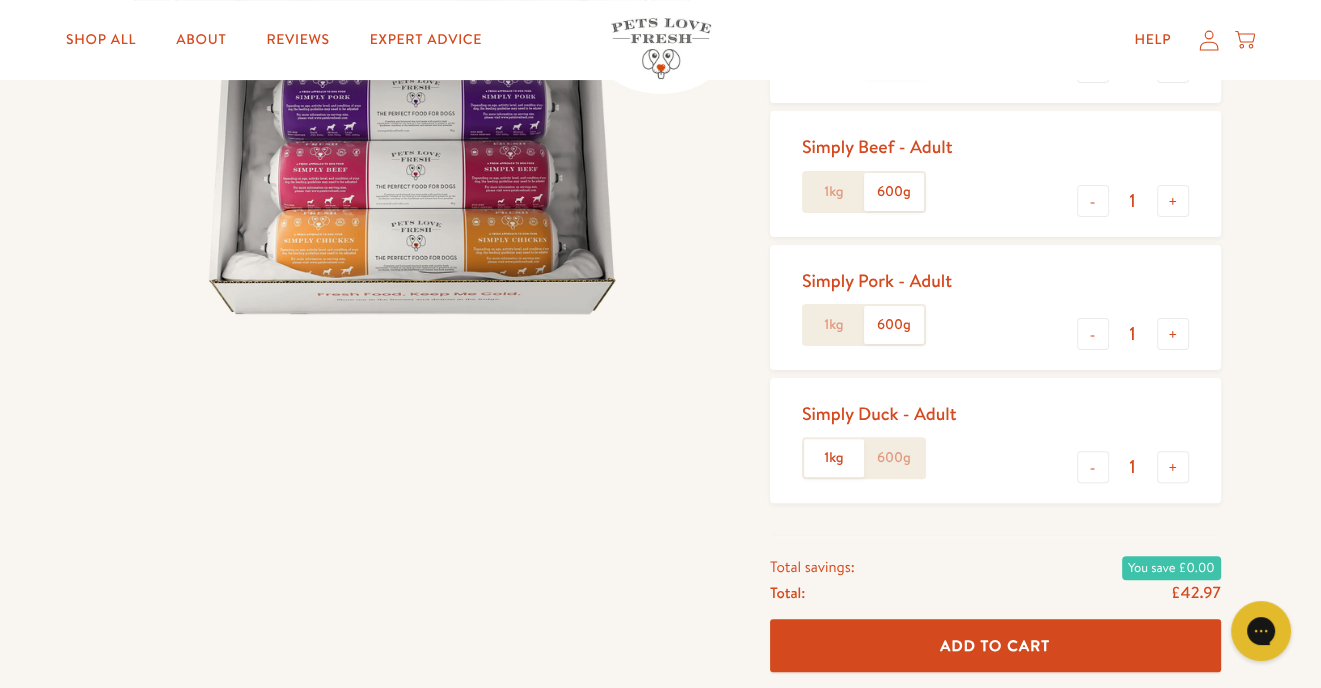 click on "600g" 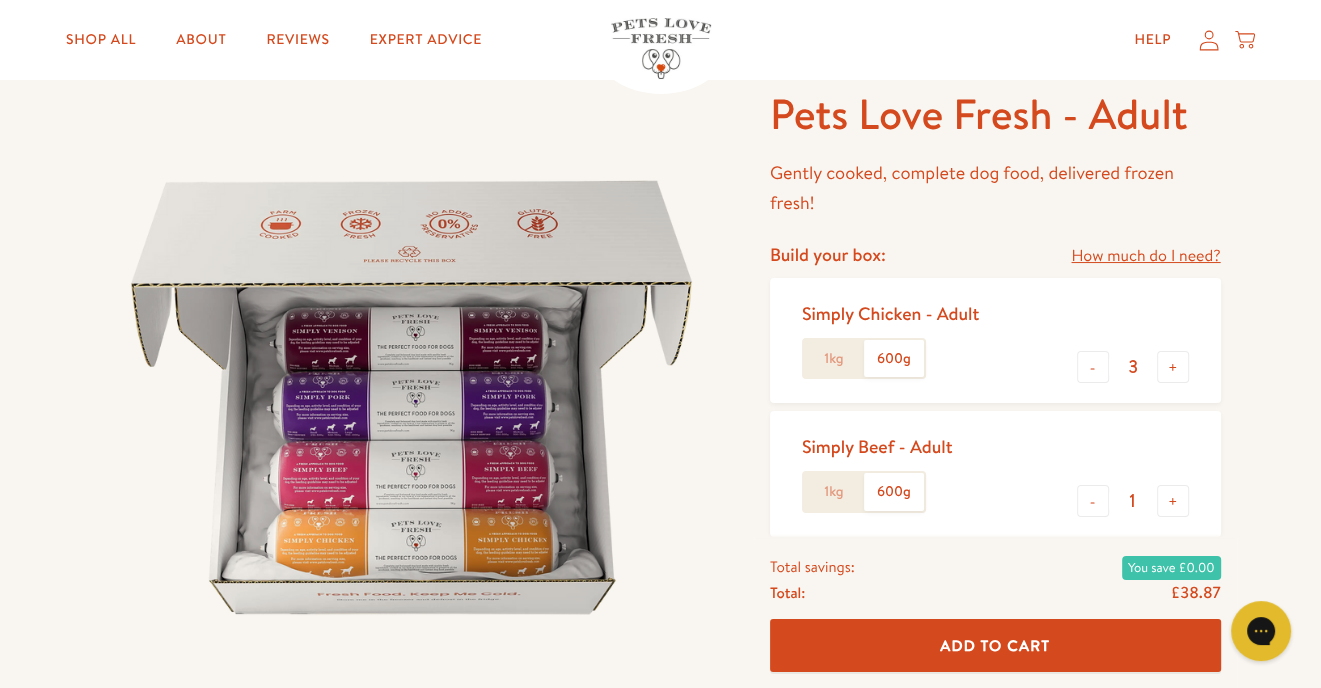 scroll, scrollTop: 0, scrollLeft: 0, axis: both 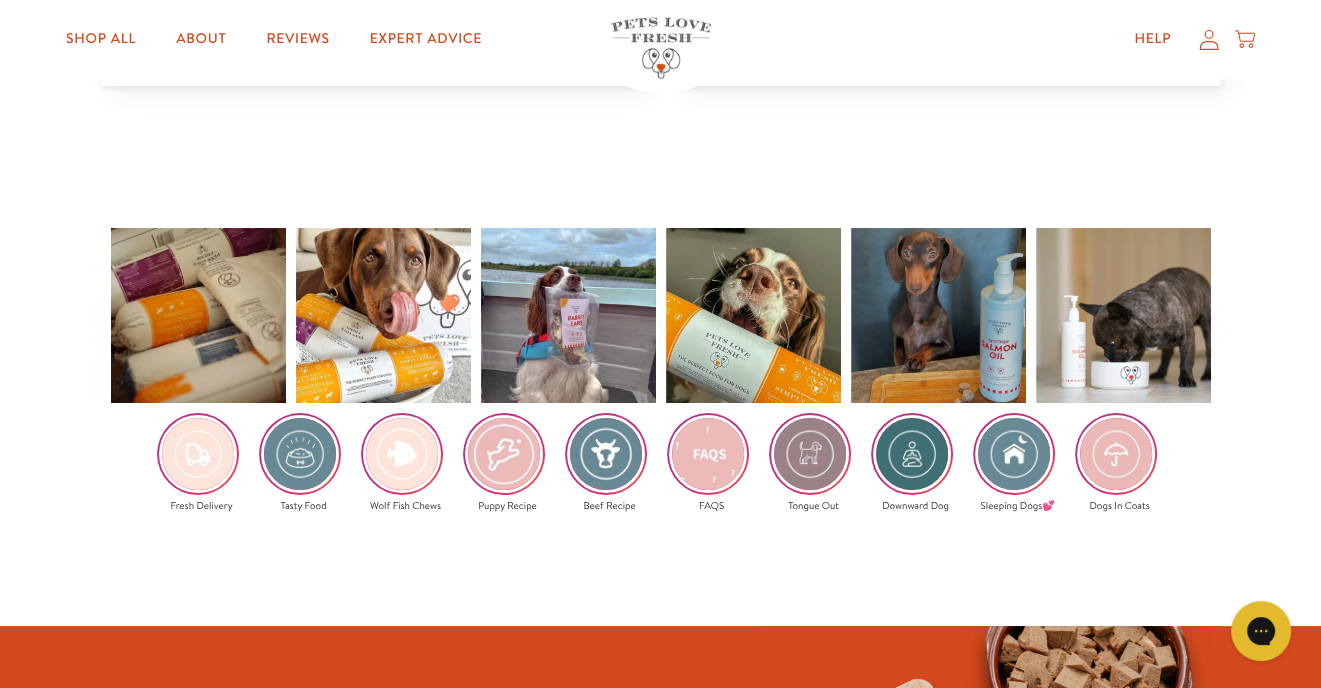 click at bounding box center (300, 454) 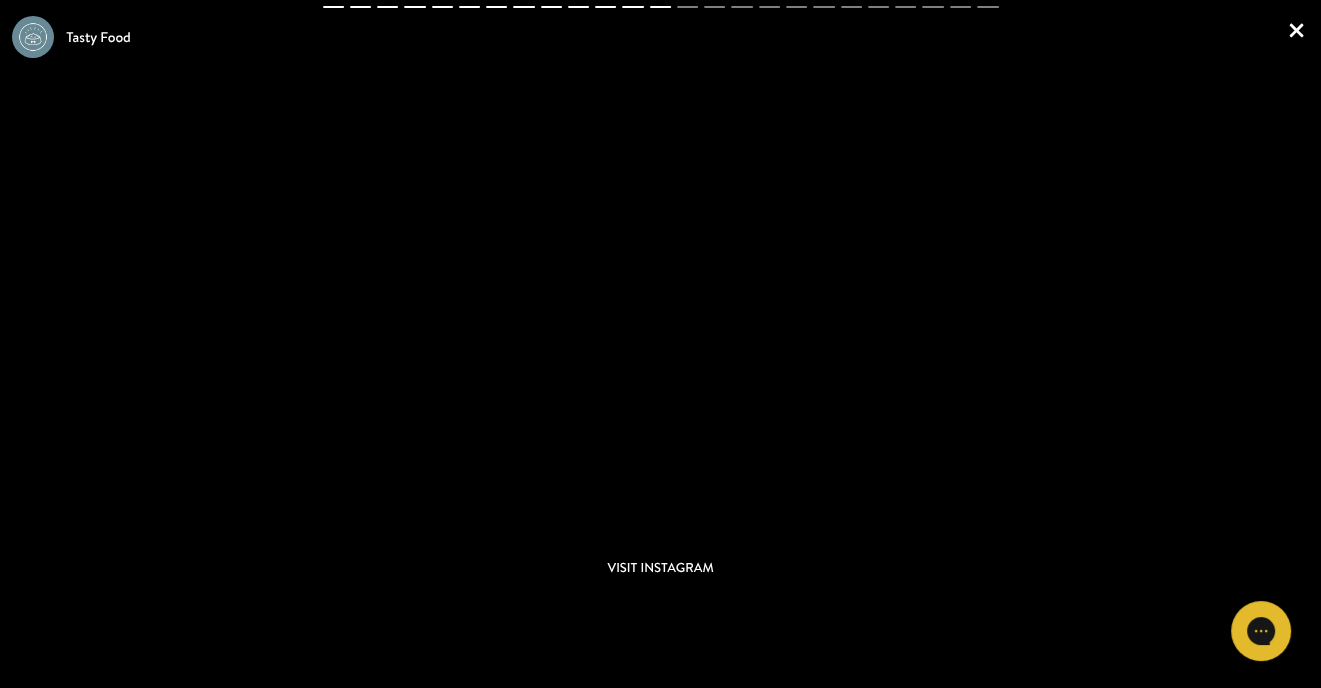 scroll, scrollTop: 3800, scrollLeft: 0, axis: vertical 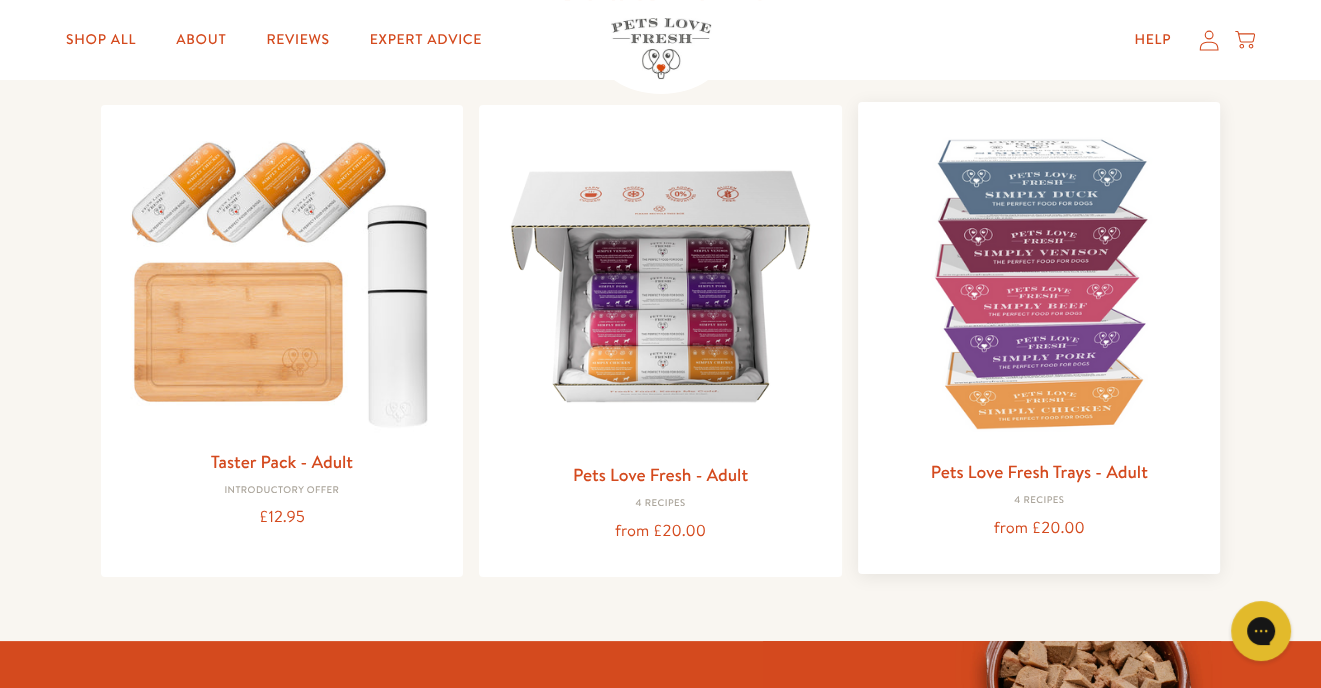 click at bounding box center (1039, 283) 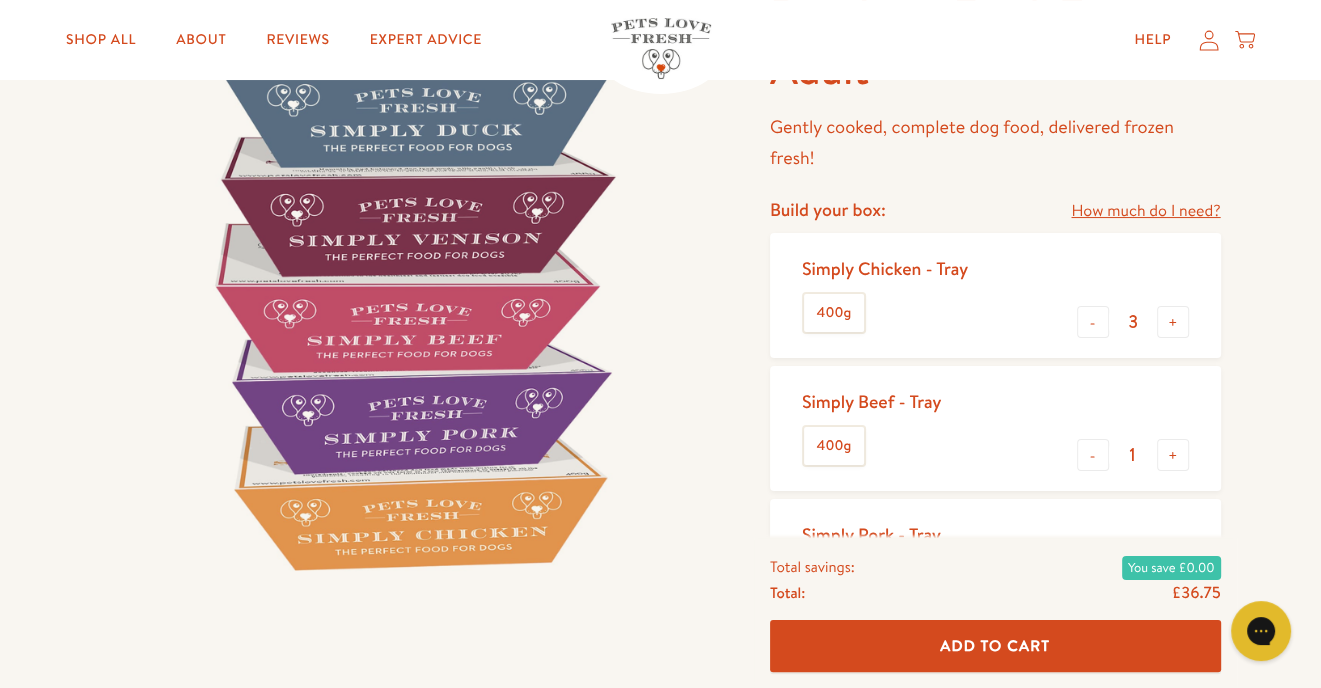 scroll, scrollTop: 100, scrollLeft: 0, axis: vertical 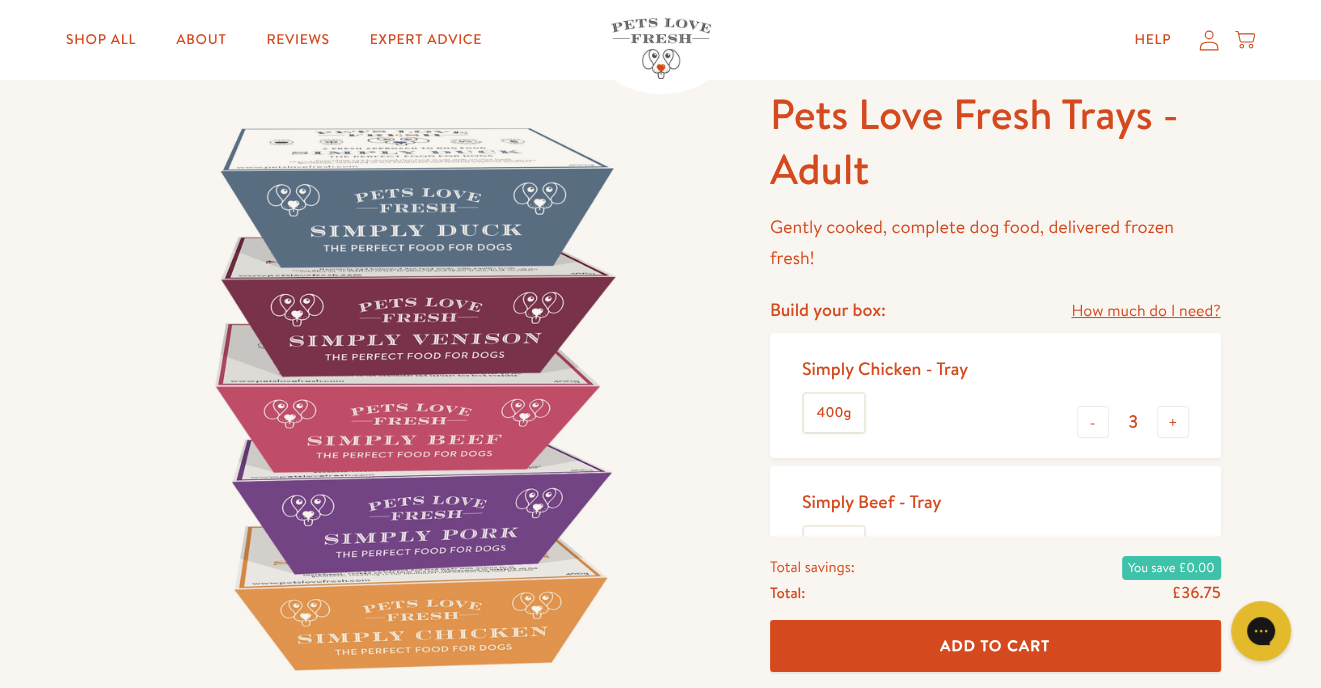click at bounding box center (411, 397) 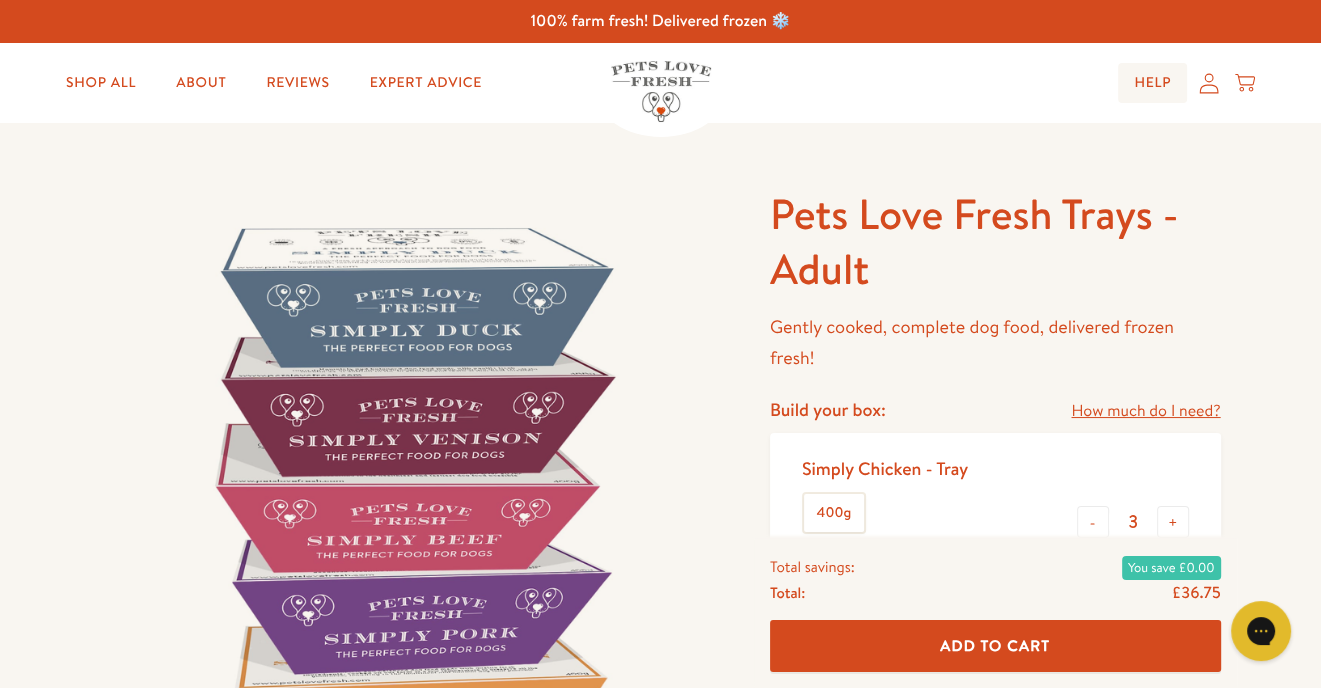 click on "Help" at bounding box center (1152, 83) 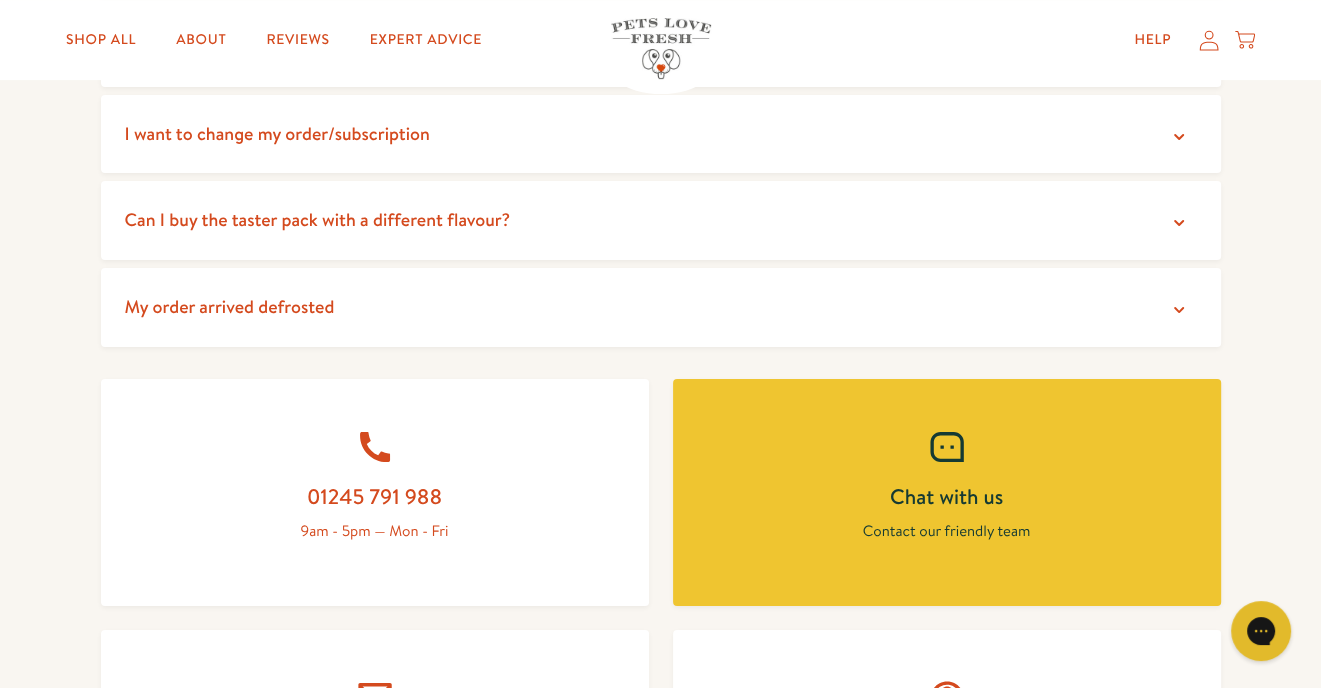 scroll, scrollTop: 700, scrollLeft: 0, axis: vertical 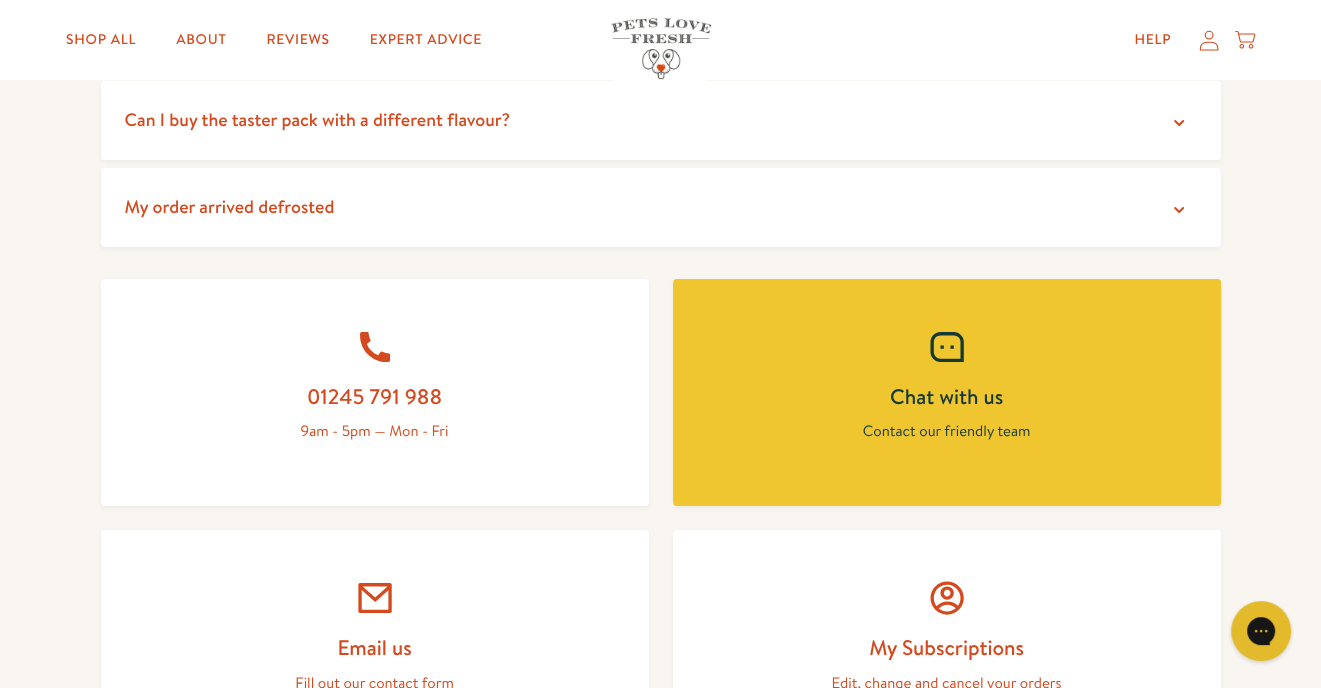 click 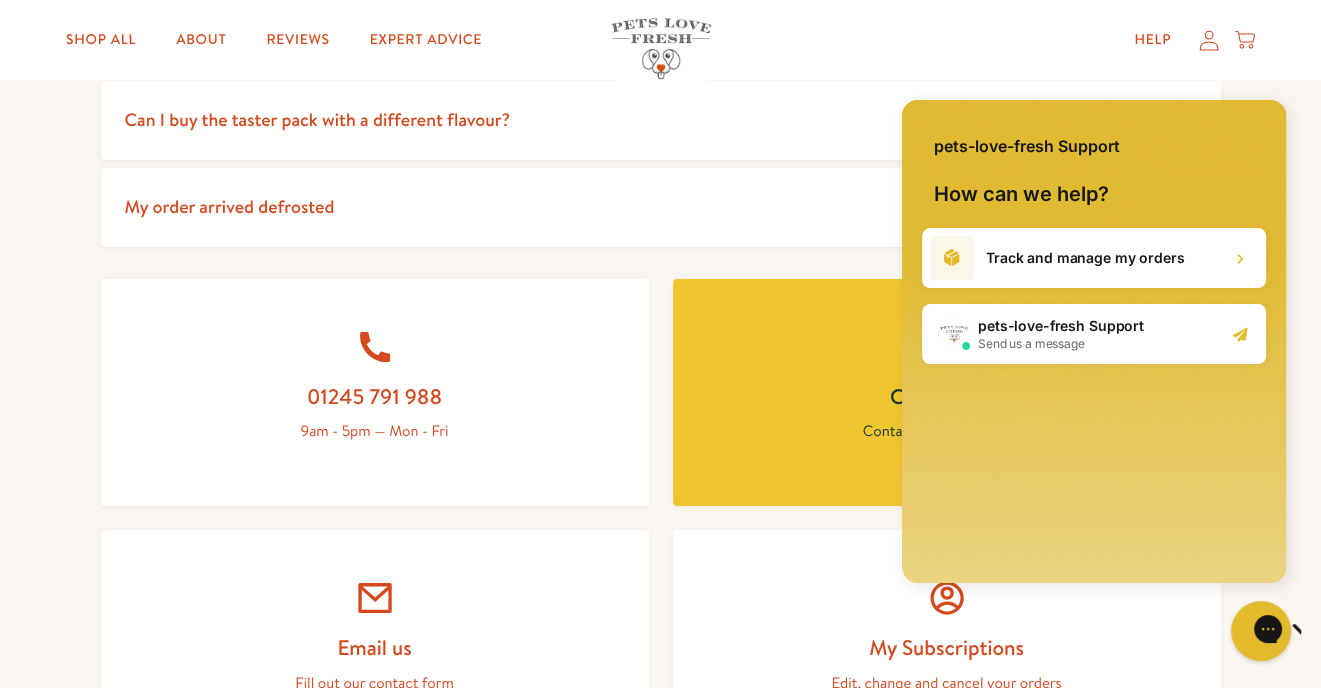 scroll, scrollTop: 0, scrollLeft: 0, axis: both 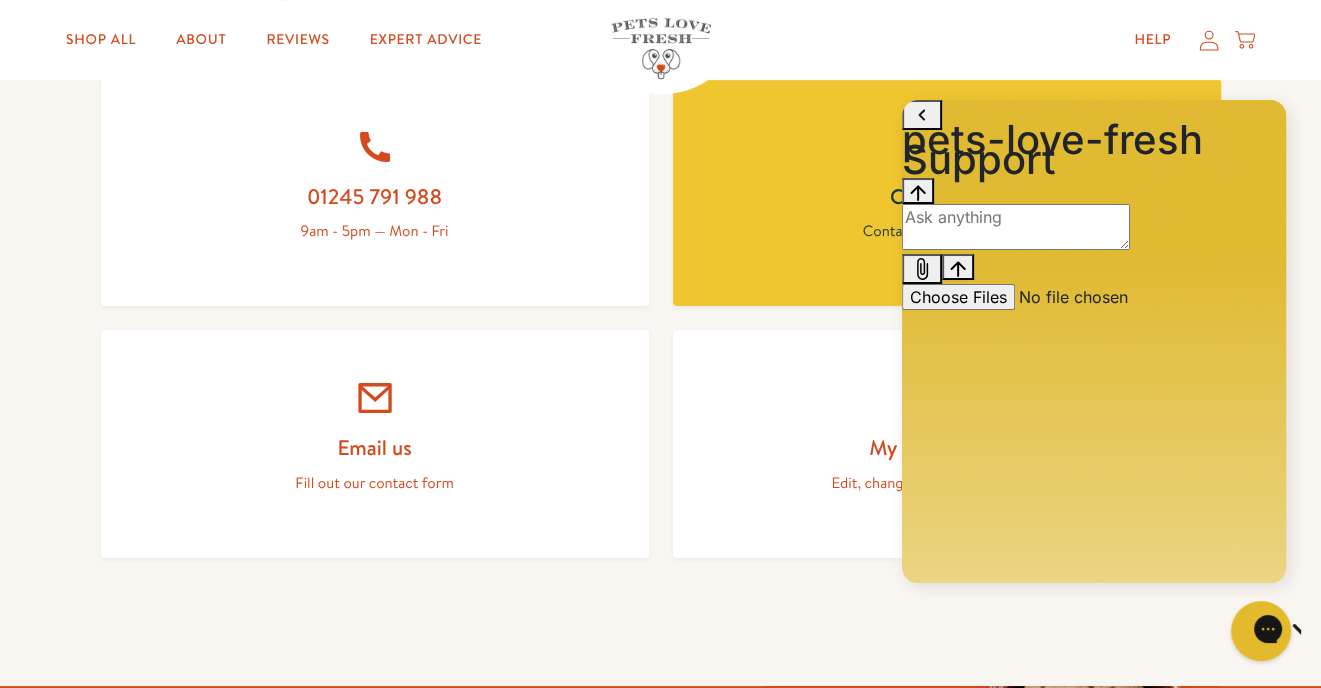 click at bounding box center [1016, 227] 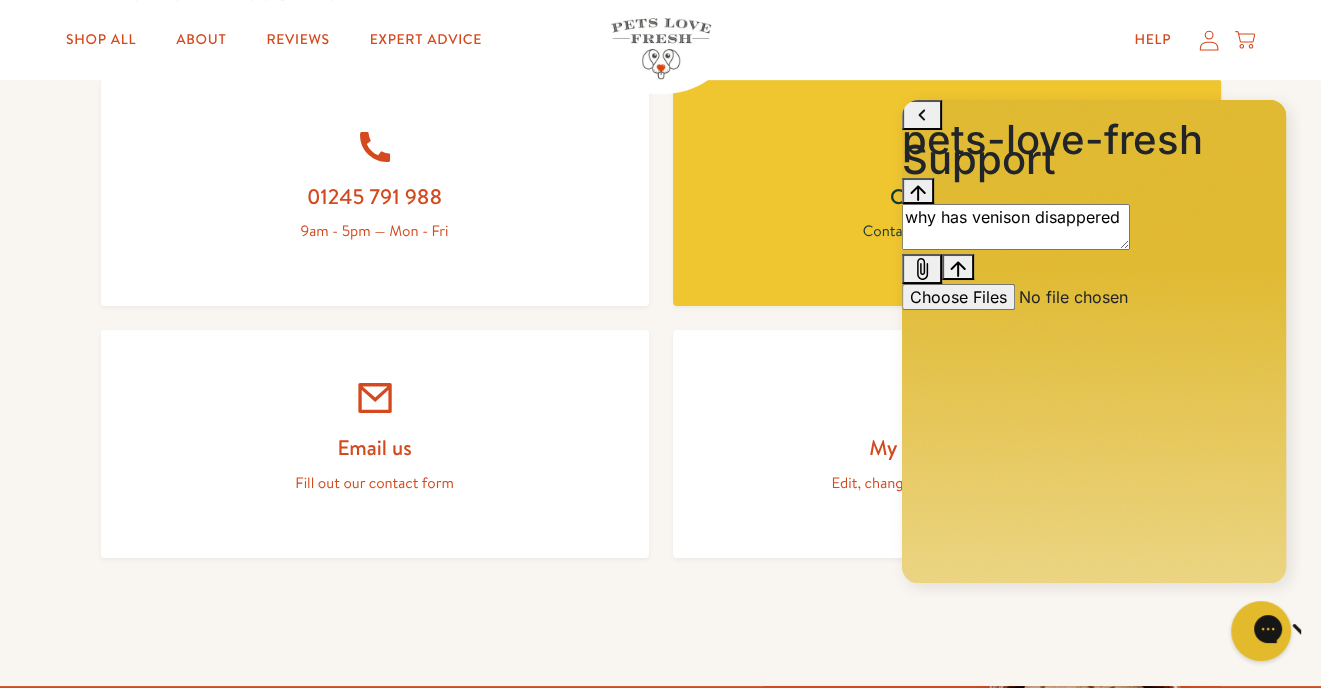 click on "why has venison disappered" at bounding box center [1016, 227] 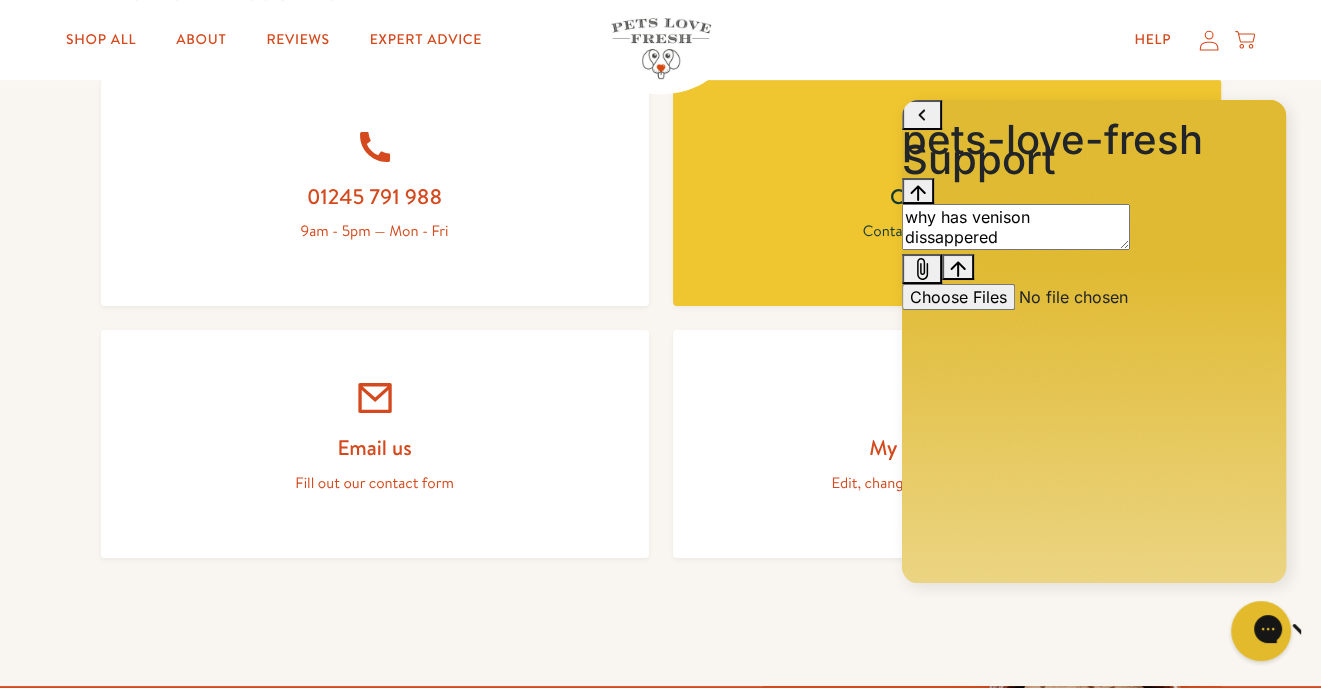 click on "why has venison dissappered" at bounding box center [1016, 227] 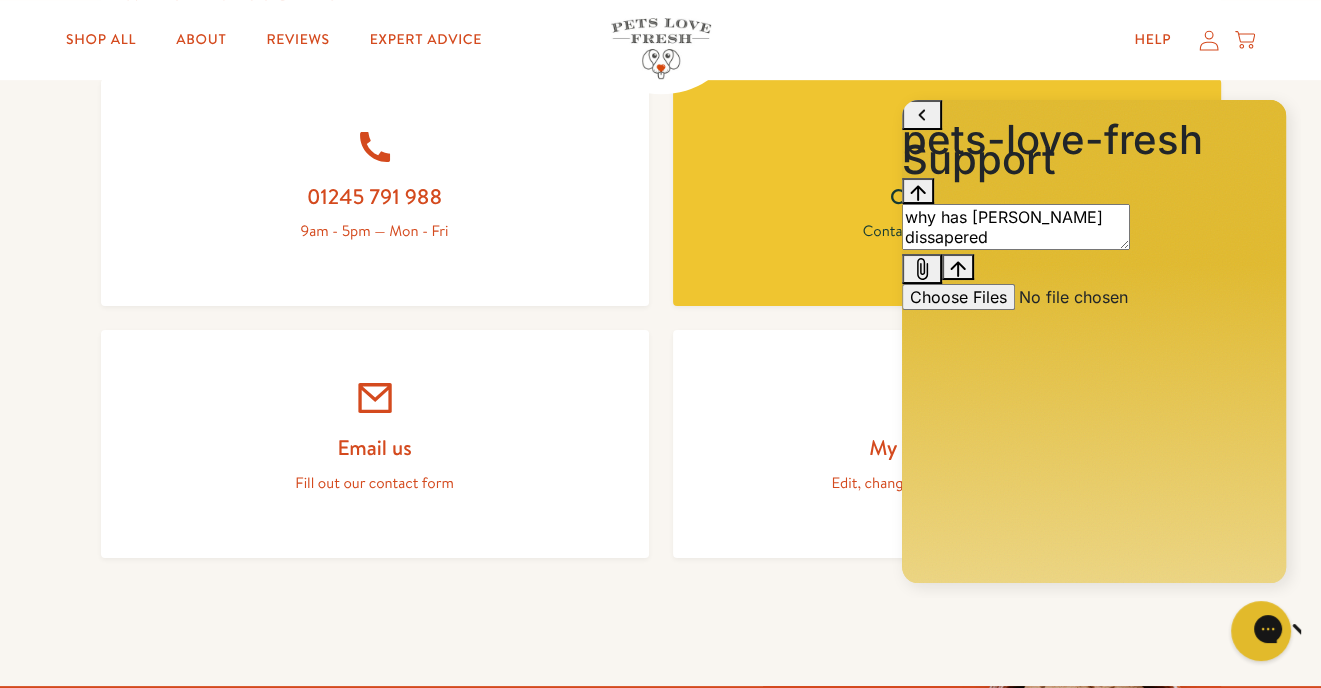 click on "why has venison dissapered" at bounding box center [1016, 227] 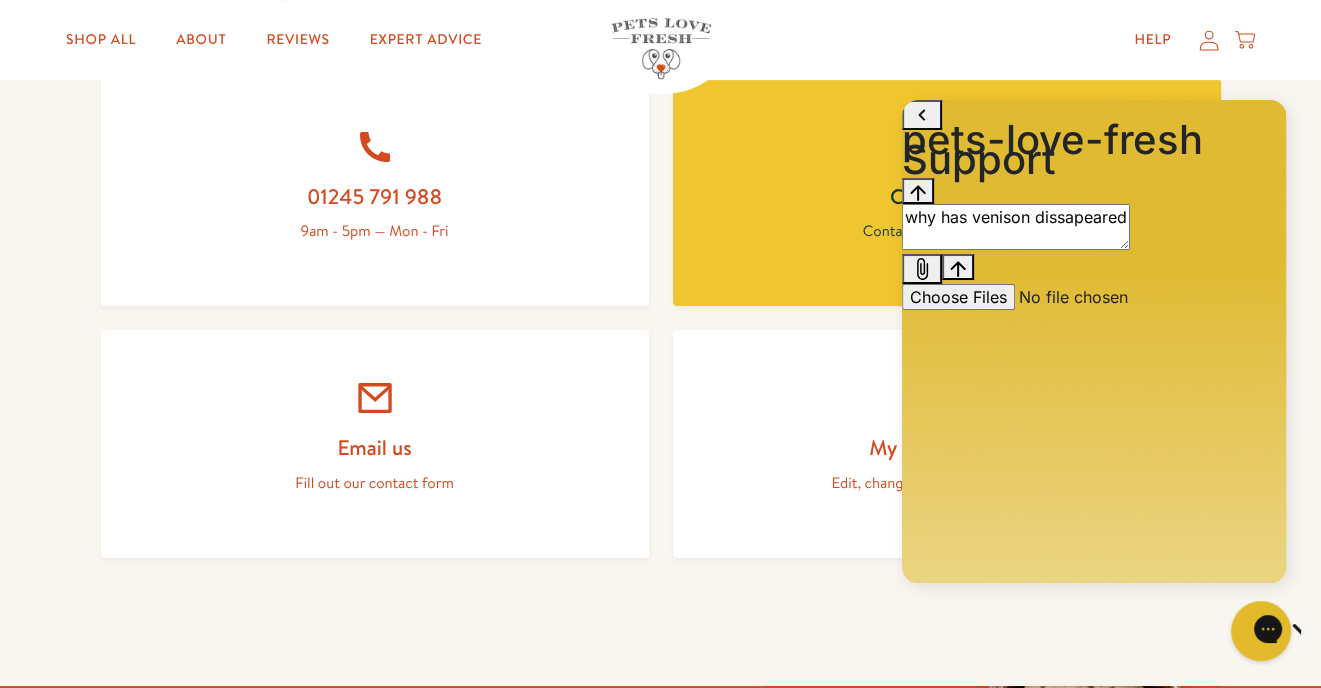 click on "why has venison dissapeared" at bounding box center [1016, 227] 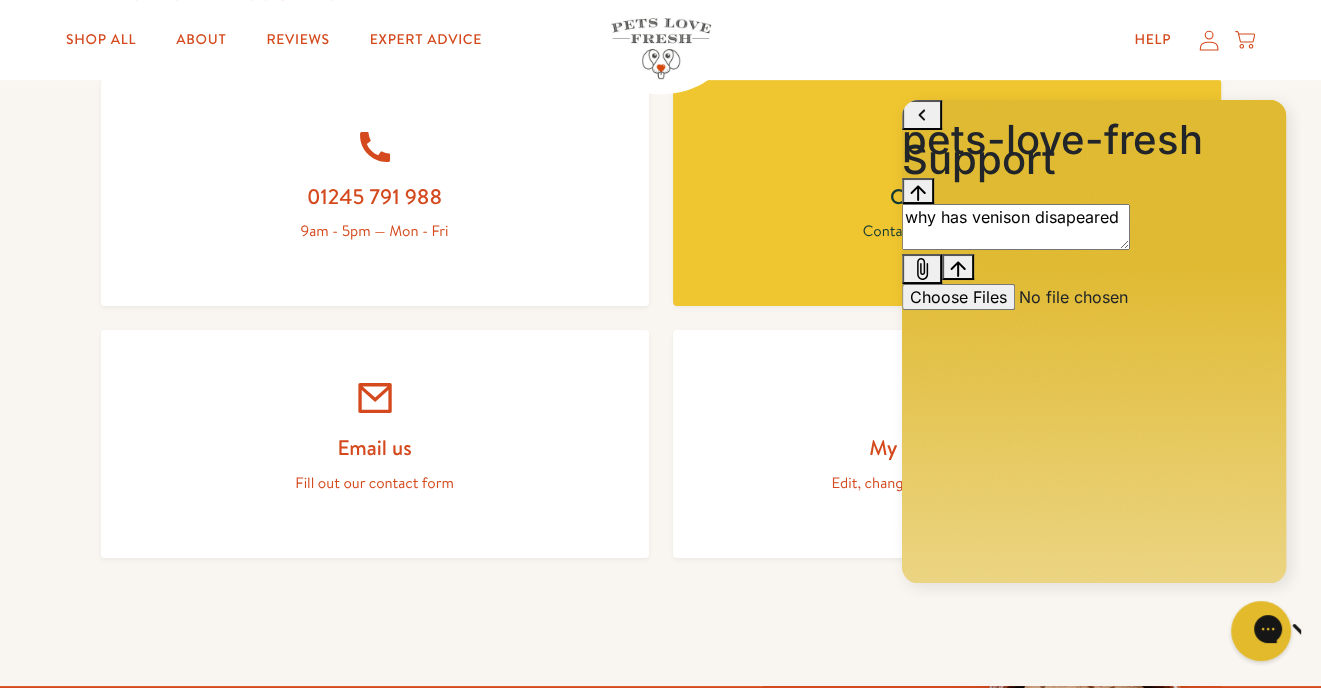 click on "why has venison disapeared" at bounding box center [1016, 227] 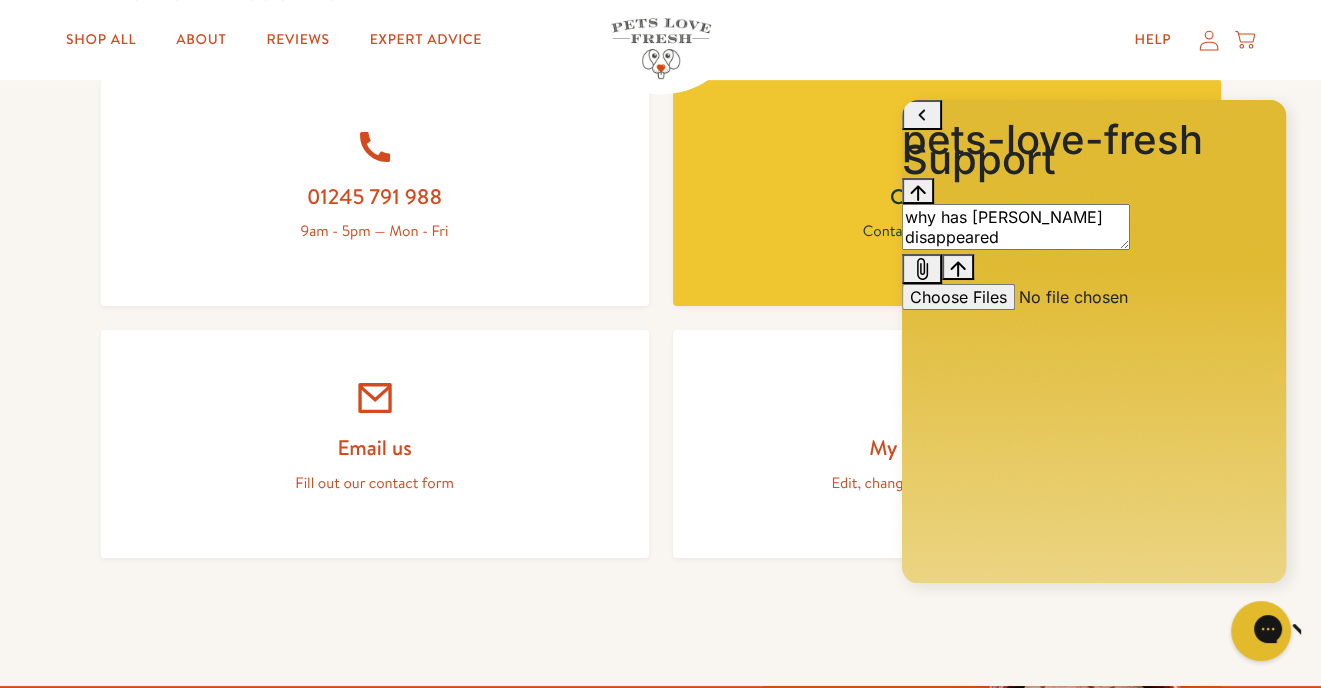 click on "why has venison disappeared" at bounding box center (1016, 227) 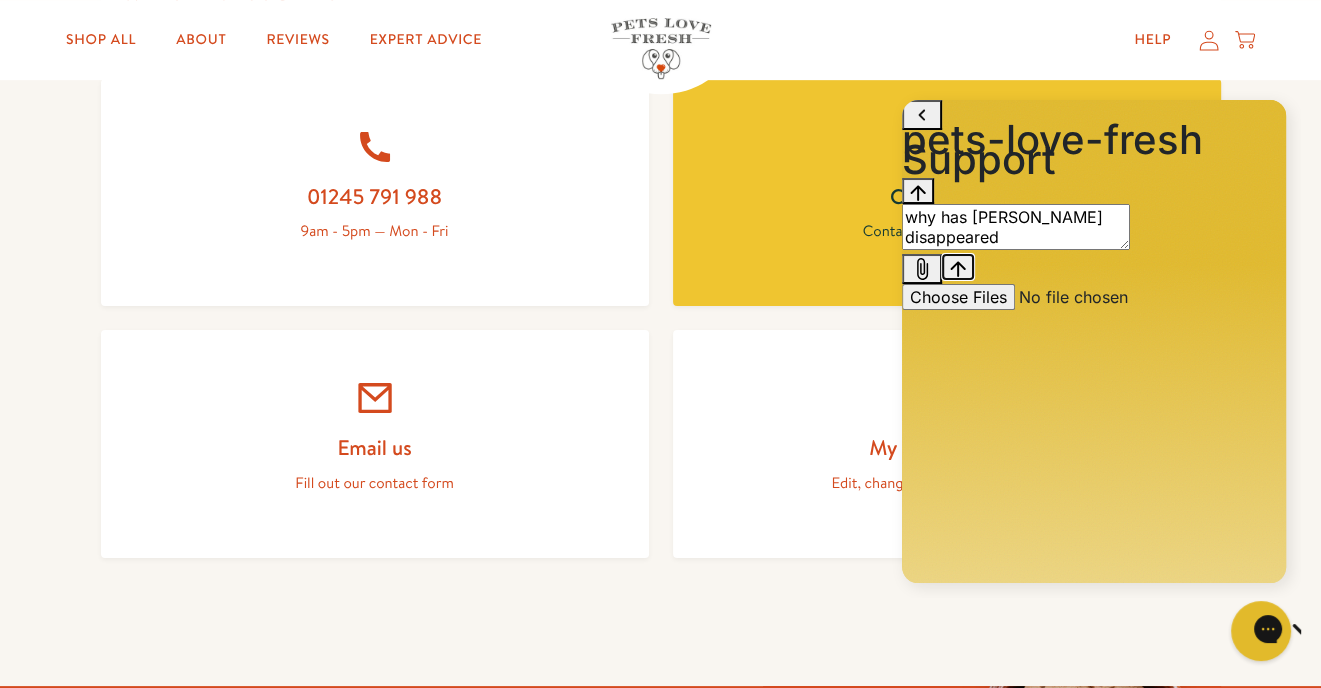 click 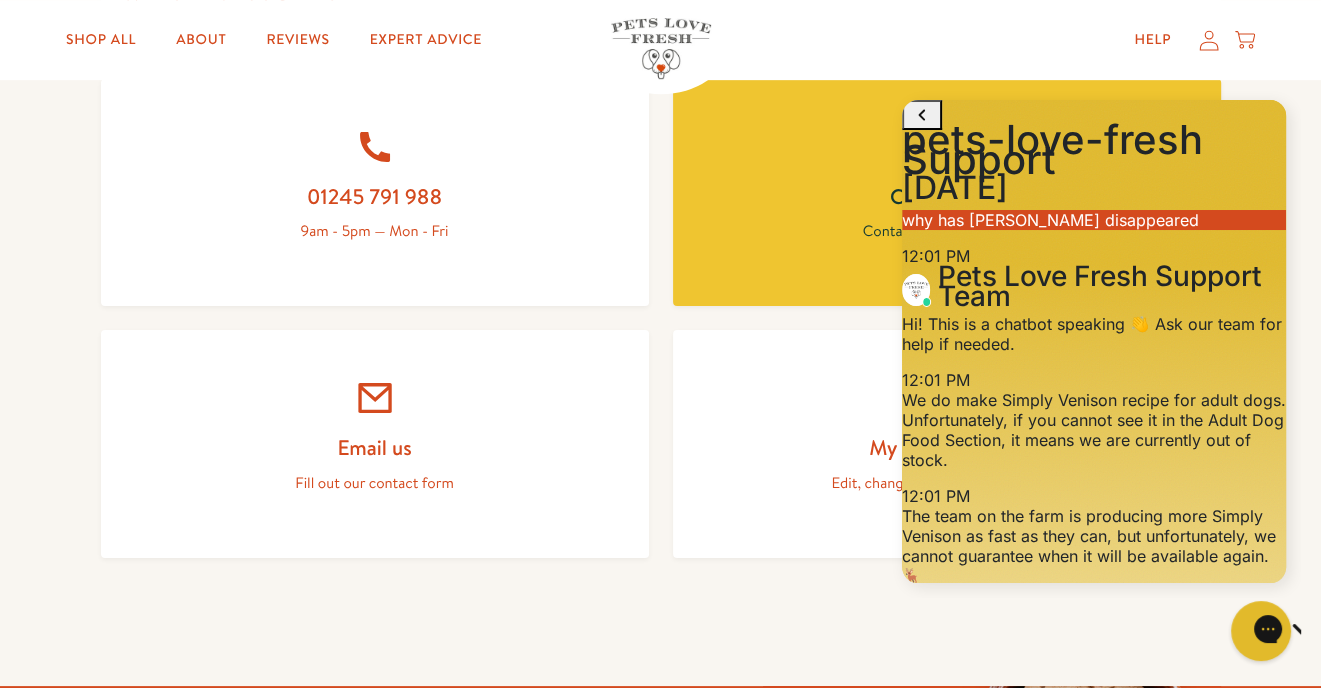 scroll, scrollTop: 40, scrollLeft: 0, axis: vertical 